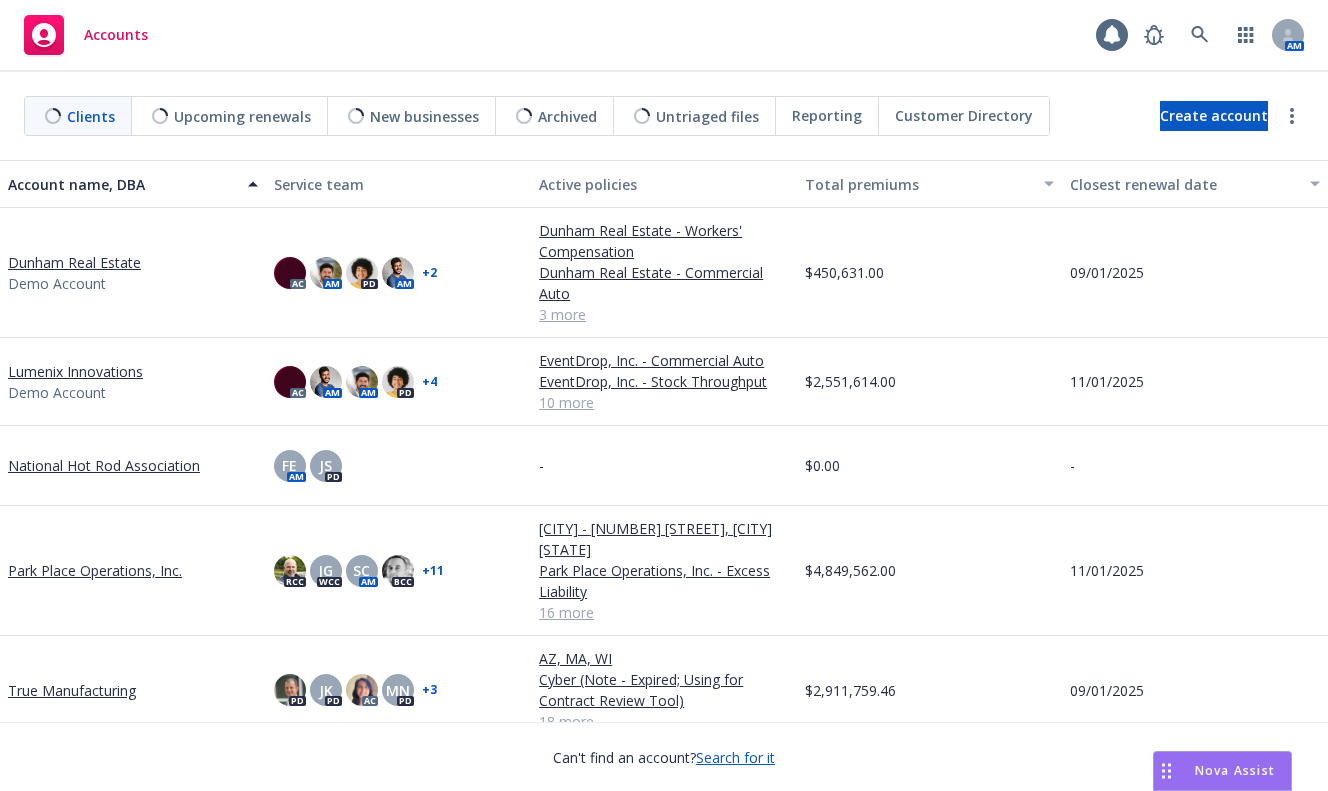 scroll, scrollTop: 0, scrollLeft: 0, axis: both 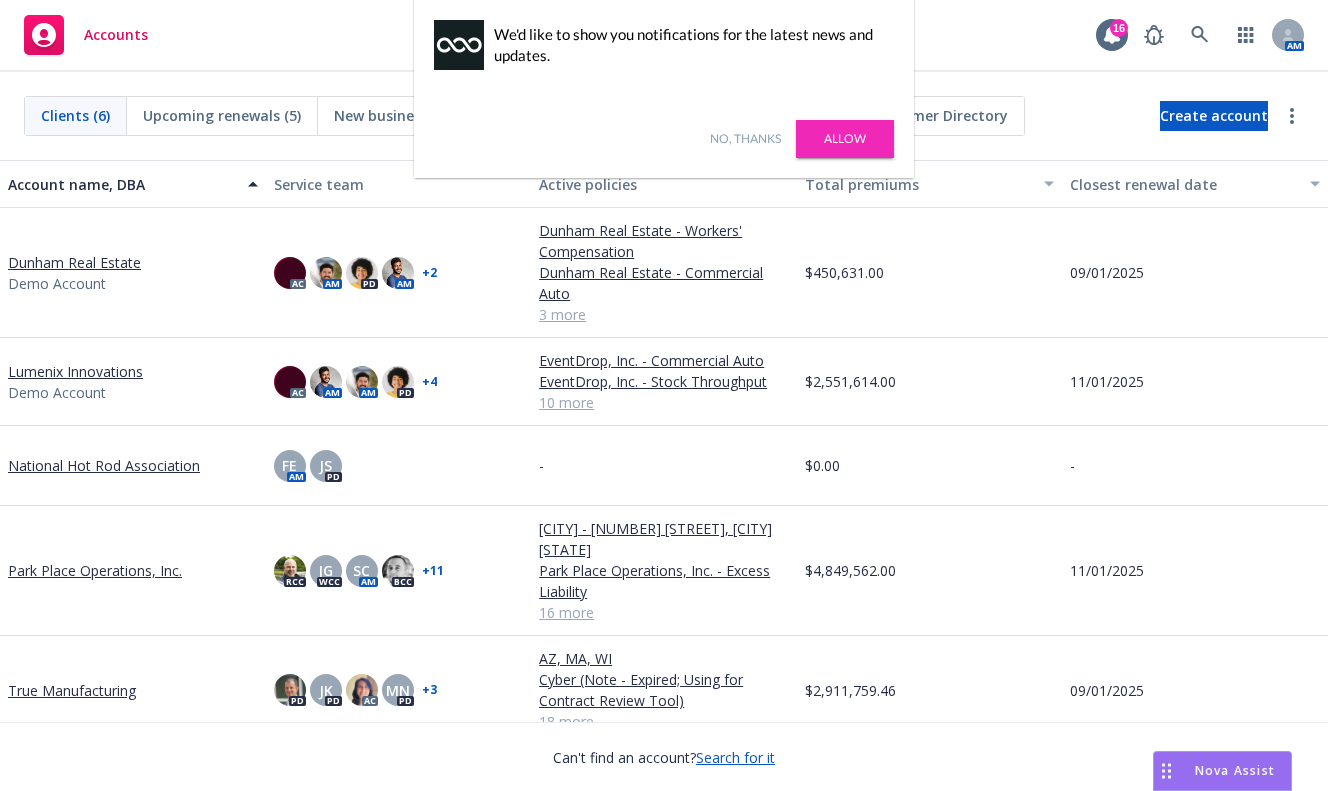 click on "Allow" at bounding box center [845, 139] 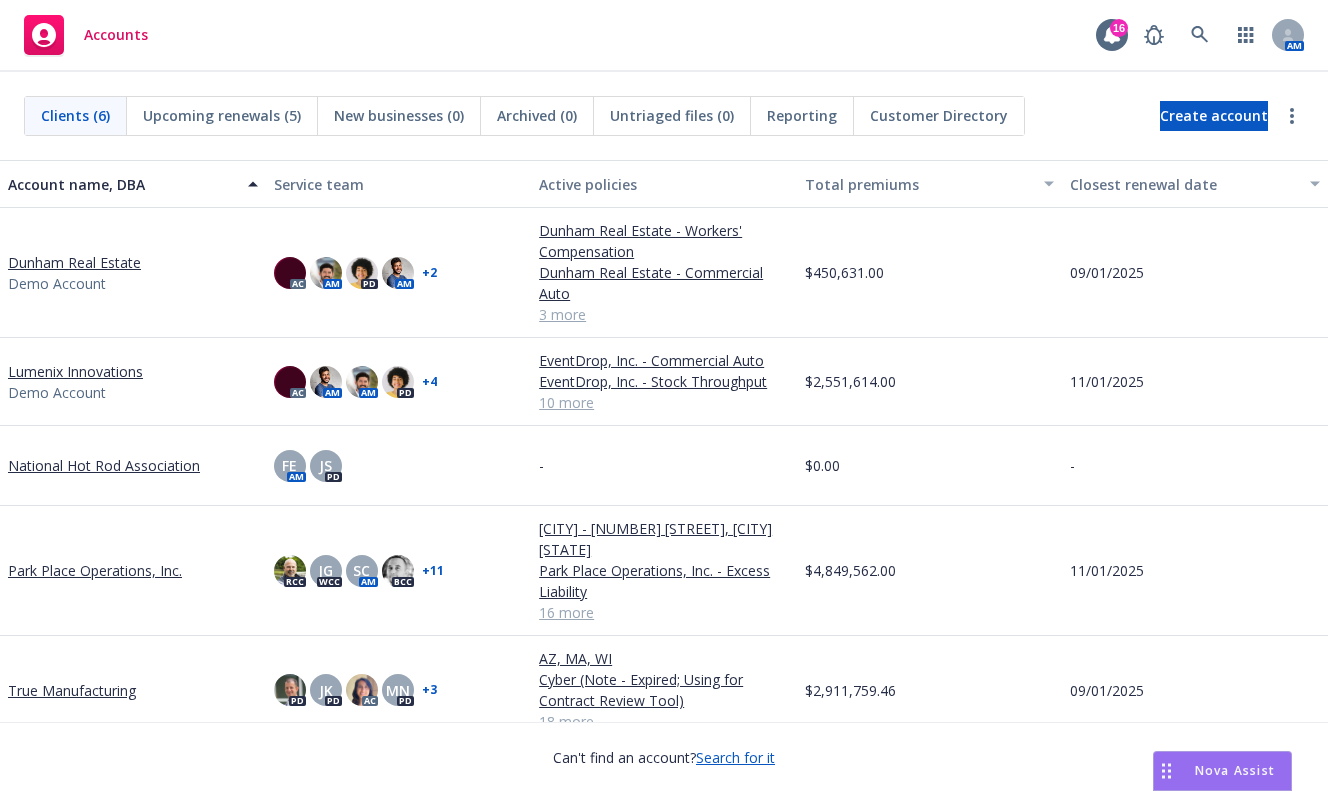 click on "Accounts 16 AM" at bounding box center [664, 36] 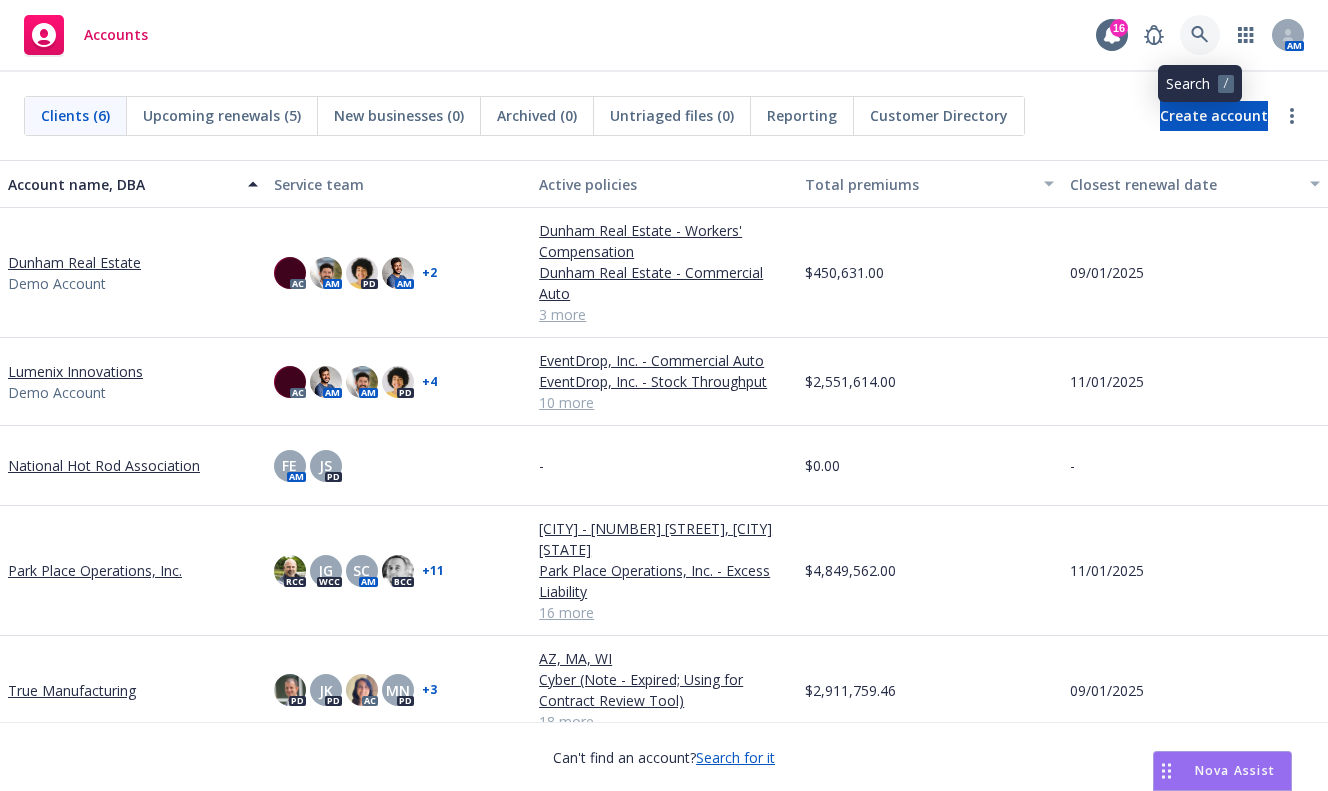 click 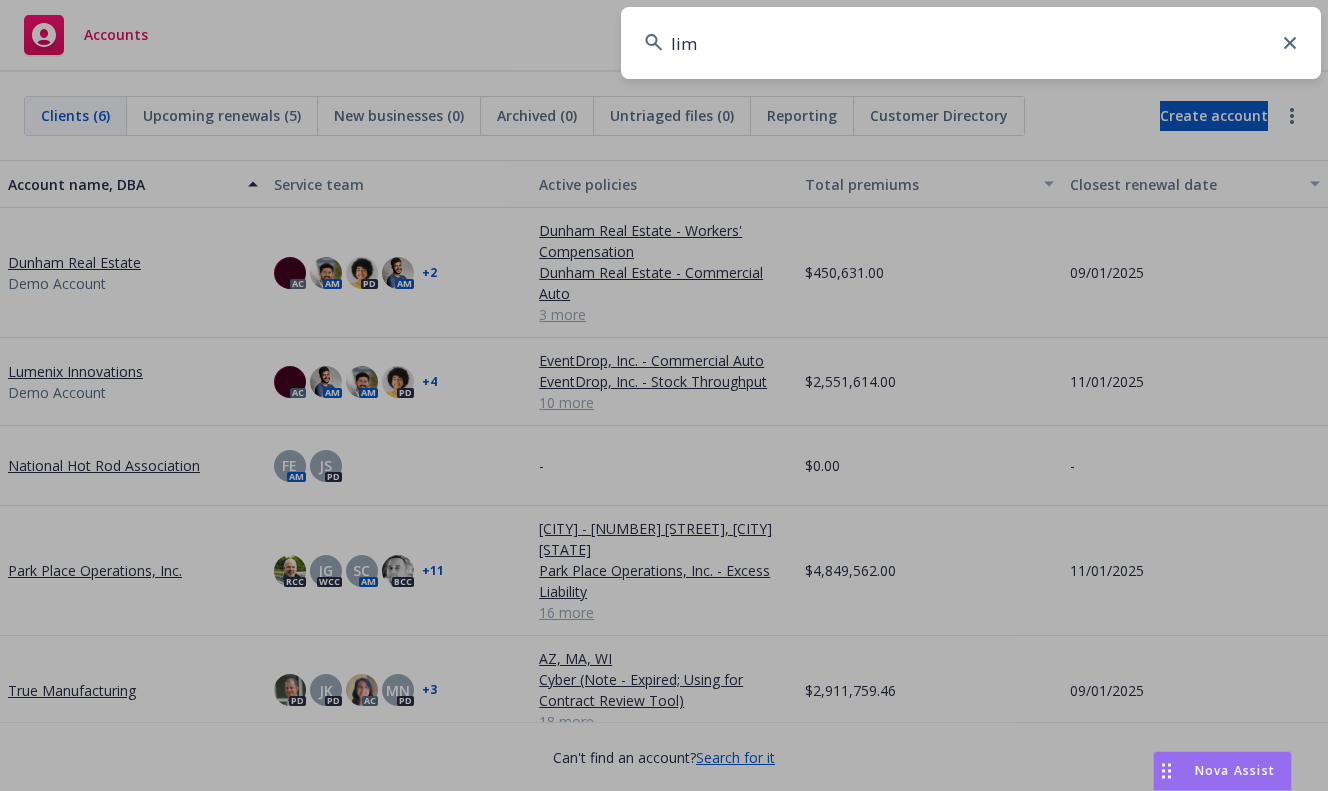 type on "lime" 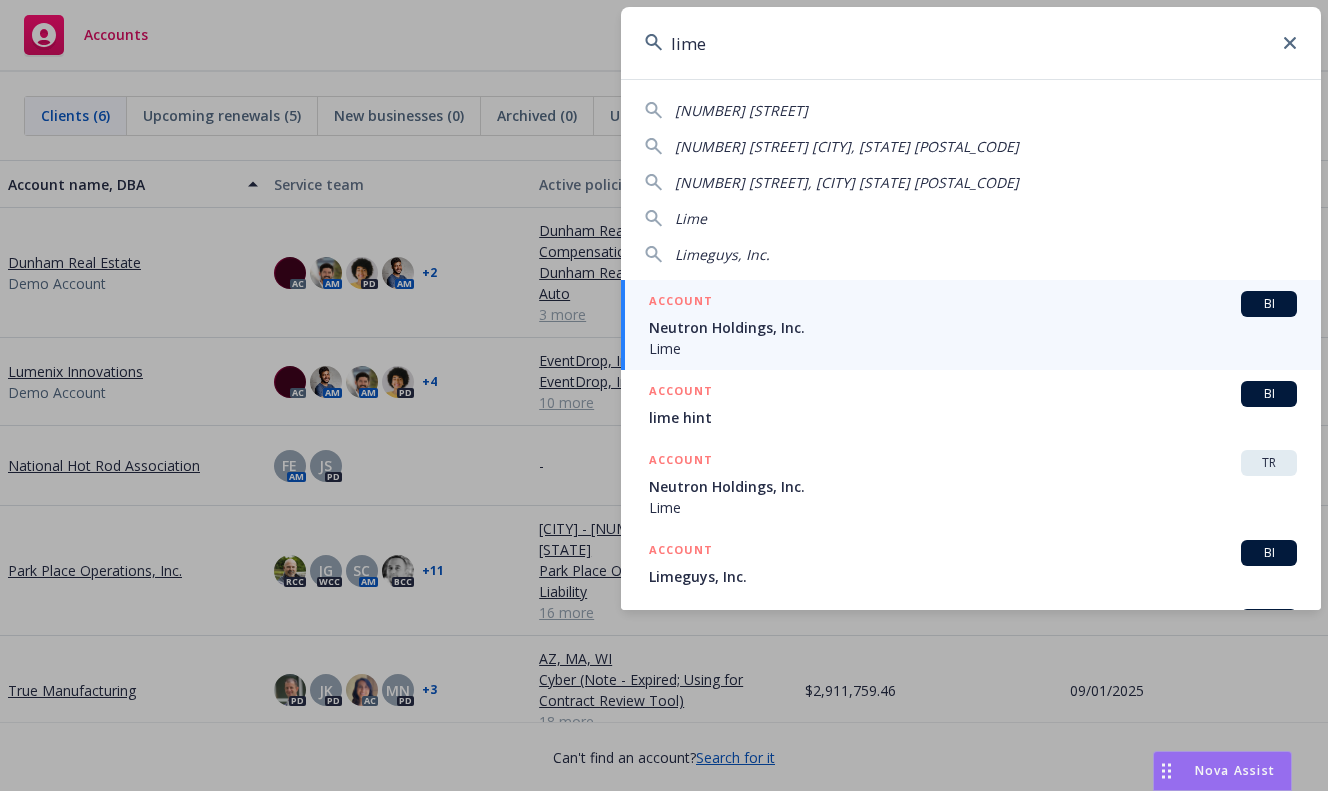 click on "Lime" at bounding box center [973, 348] 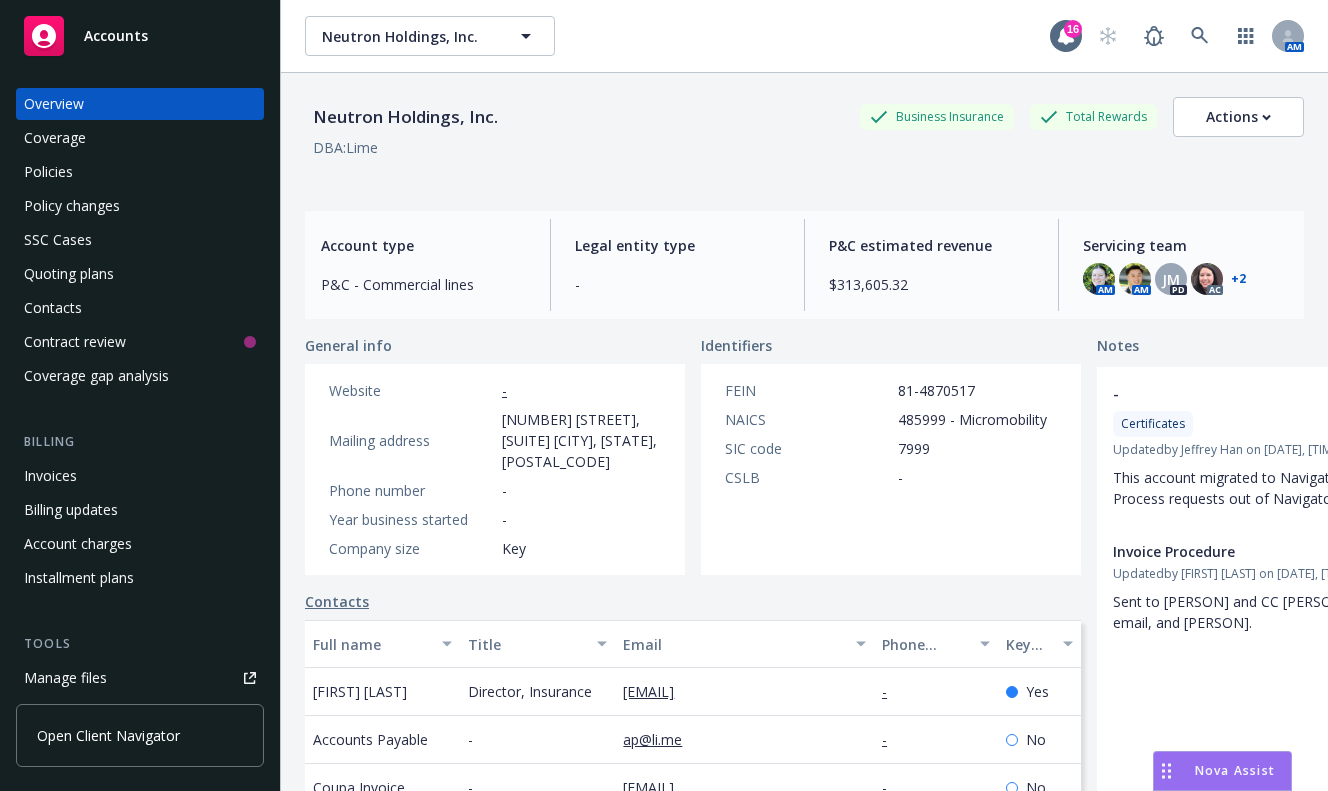 click on "Policies" at bounding box center (140, 172) 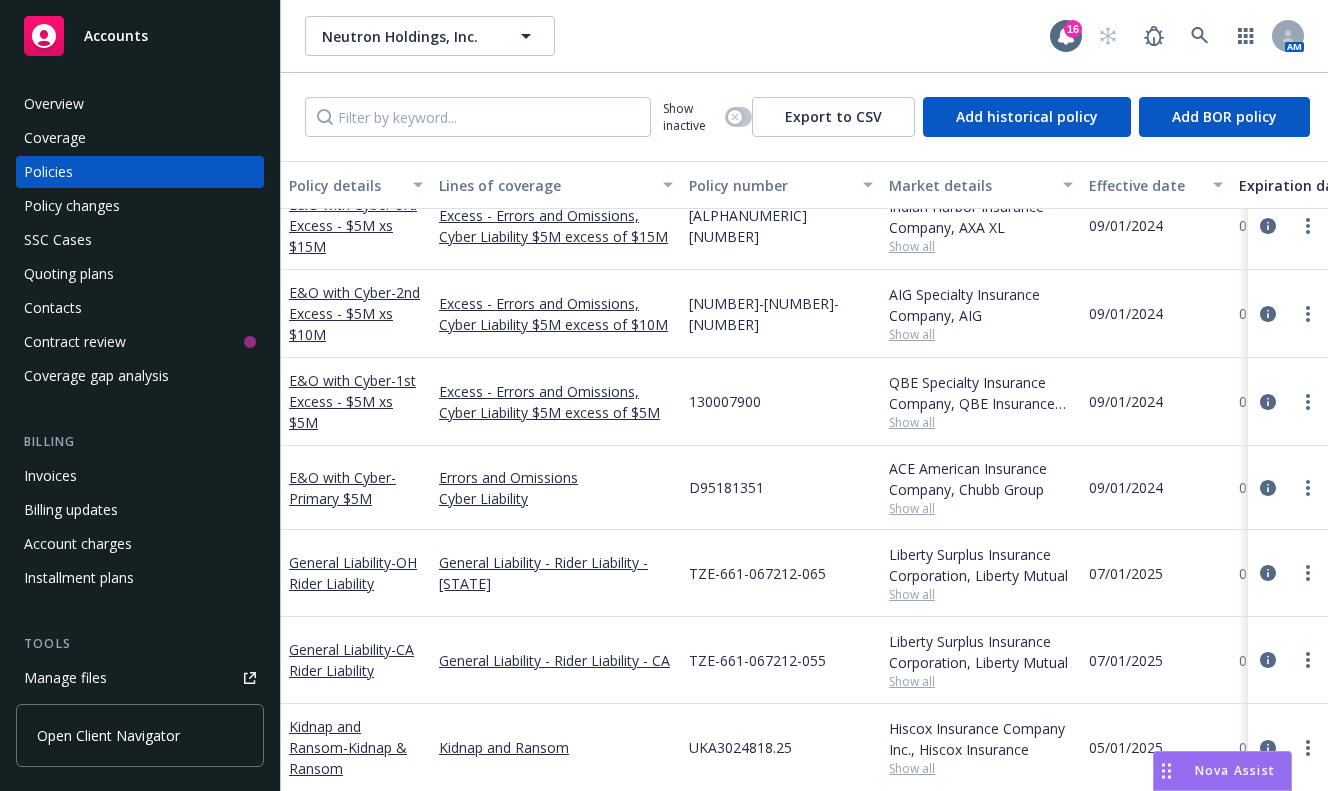 scroll, scrollTop: 842, scrollLeft: 0, axis: vertical 